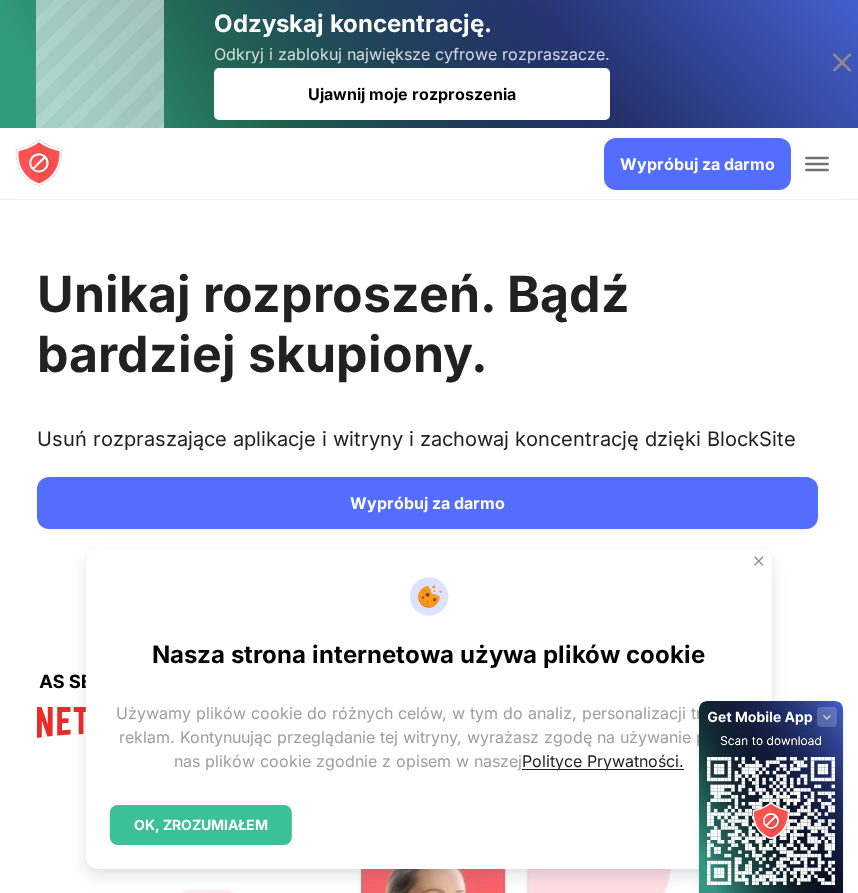 scroll, scrollTop: 0, scrollLeft: 0, axis: both 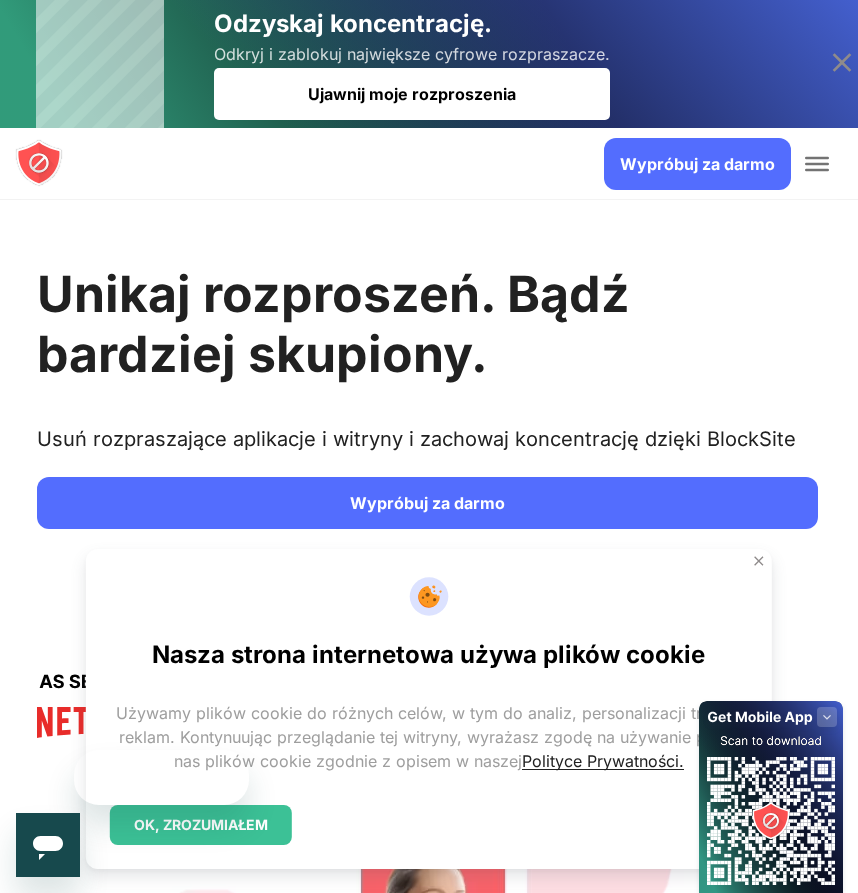 click on "OK, ZROZUMIAŁEM" at bounding box center [201, 825] 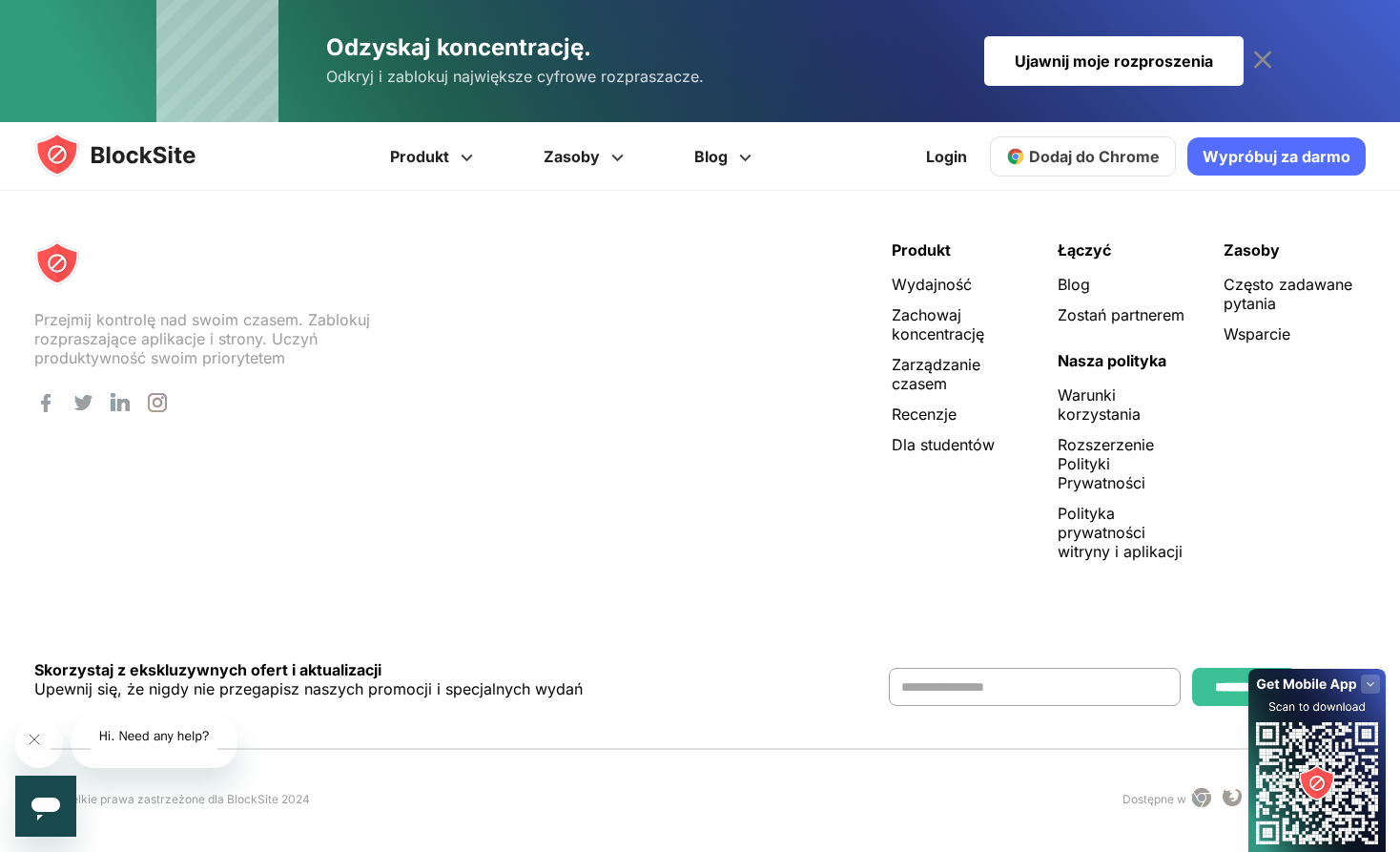 scroll, scrollTop: 5008, scrollLeft: 0, axis: vertical 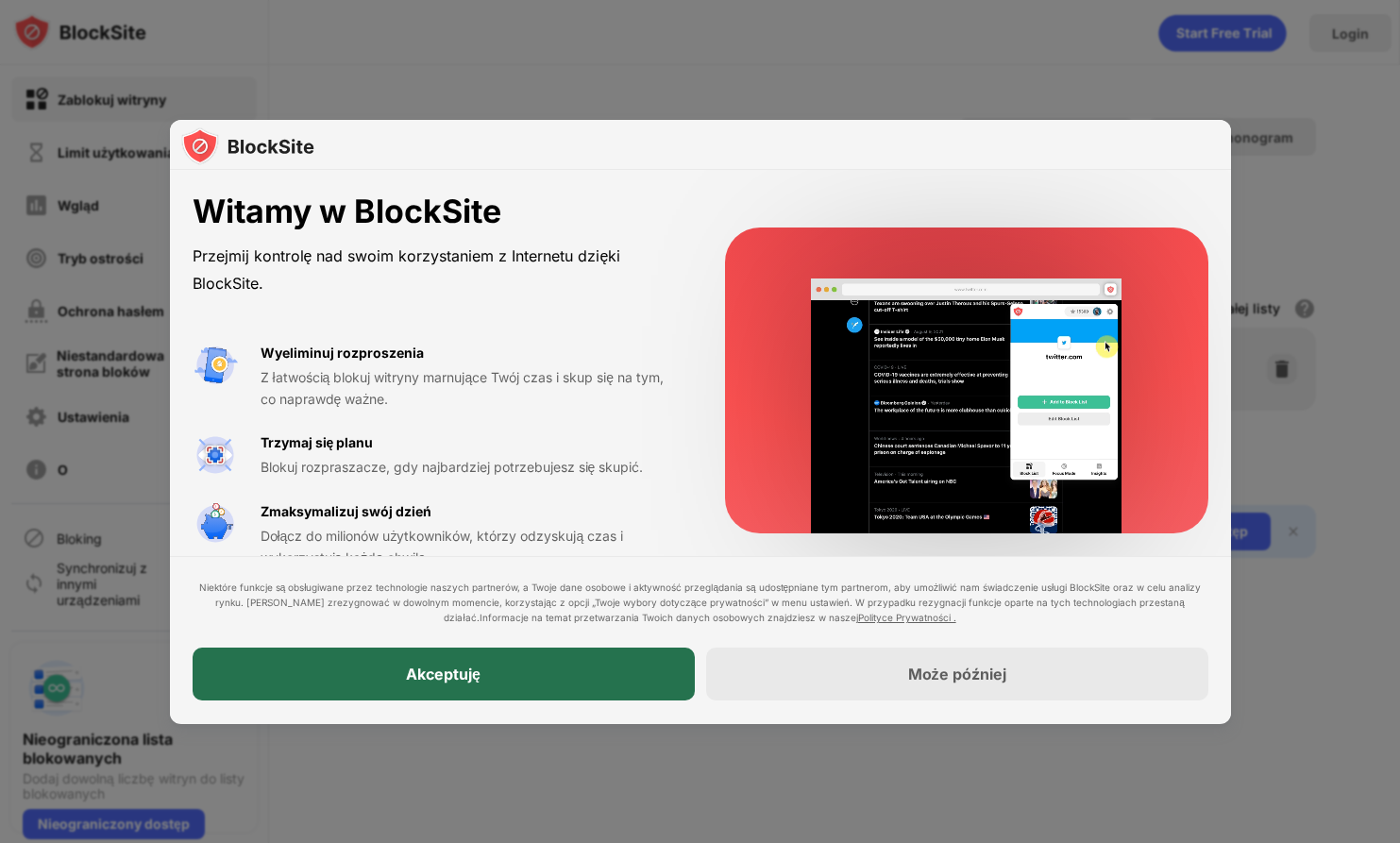 click on "Akceptuję" at bounding box center [444, 675] 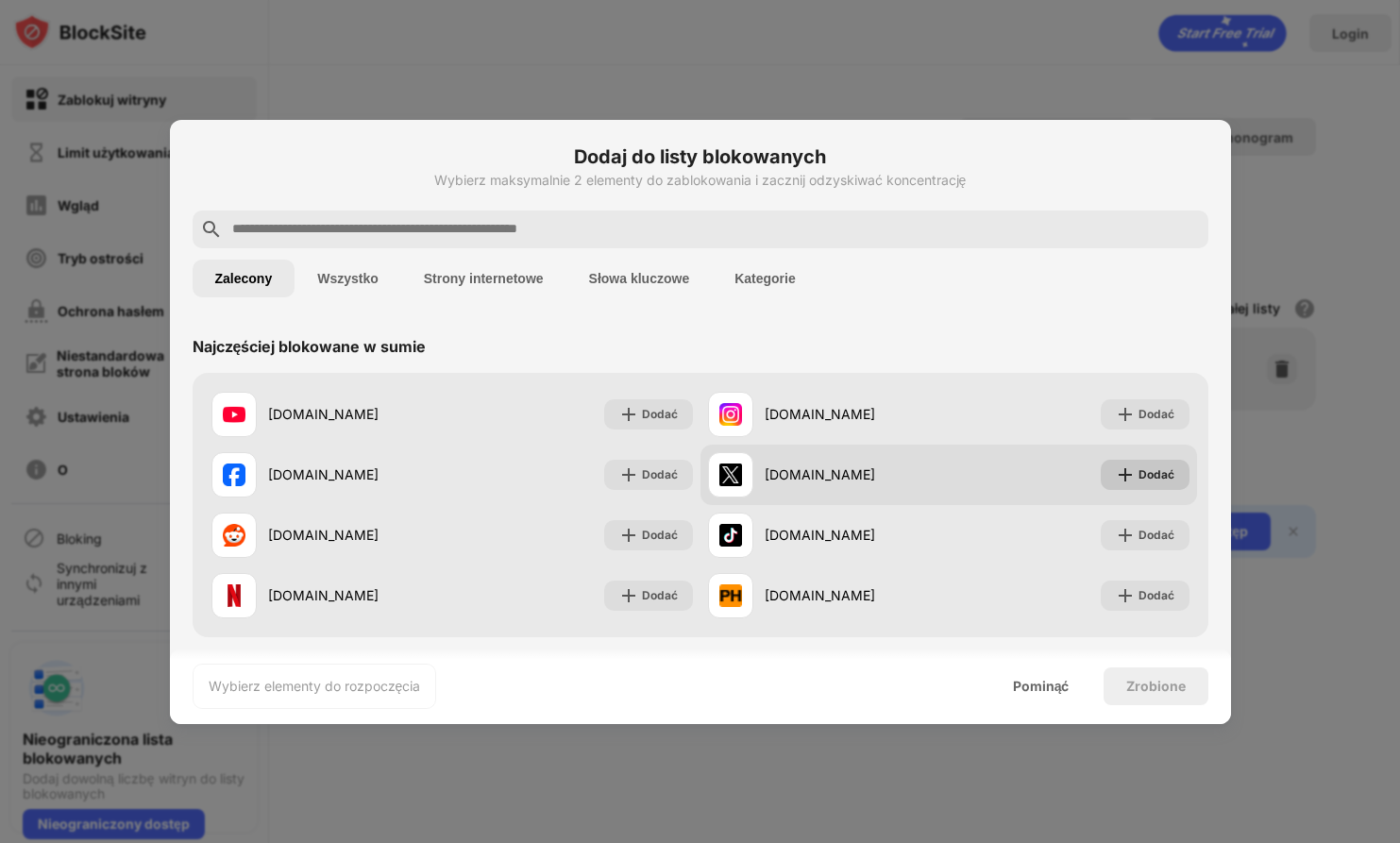 click on "Dodać" at bounding box center [1156, 474] 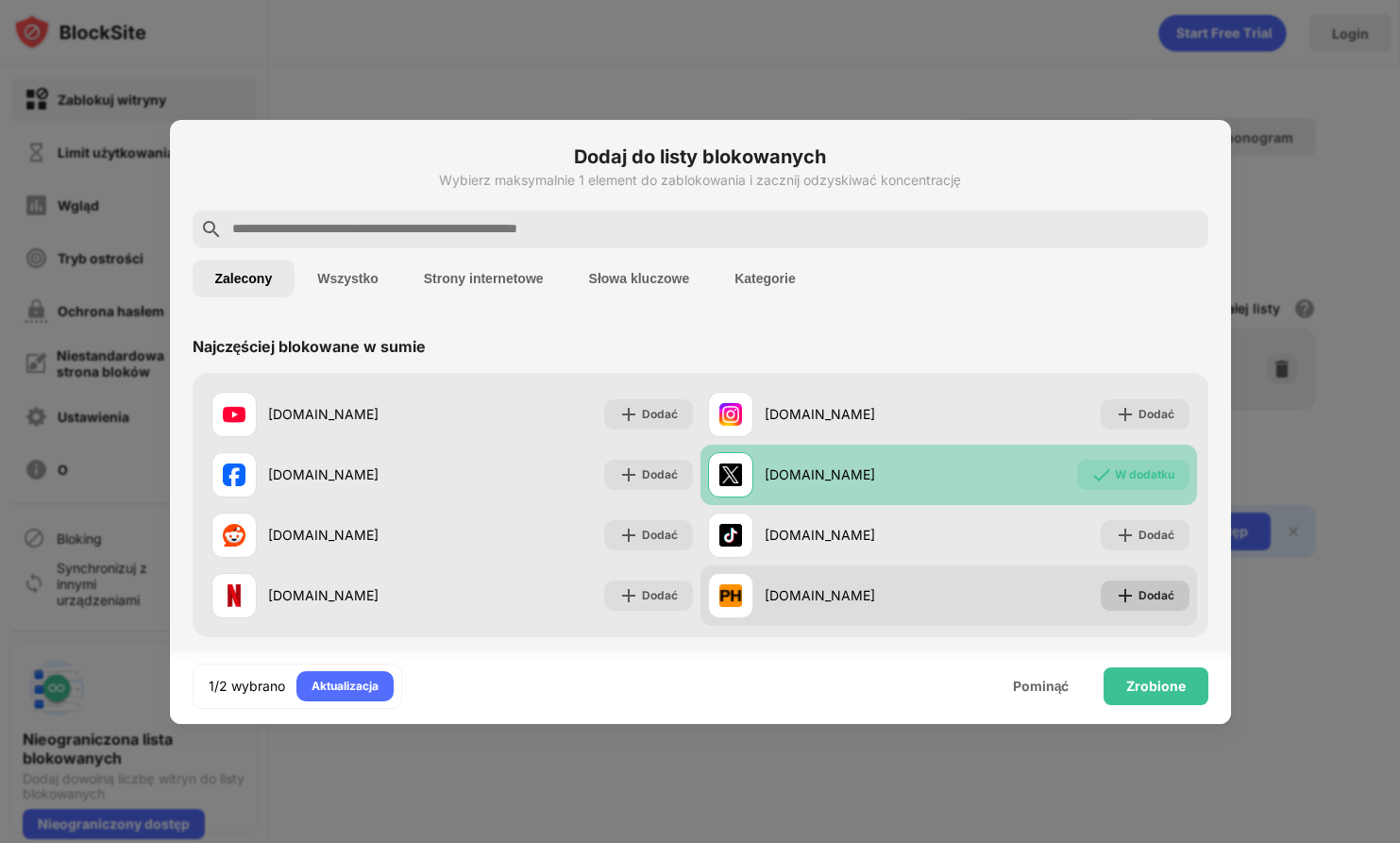 click on "Dodać" at bounding box center [1156, 595] 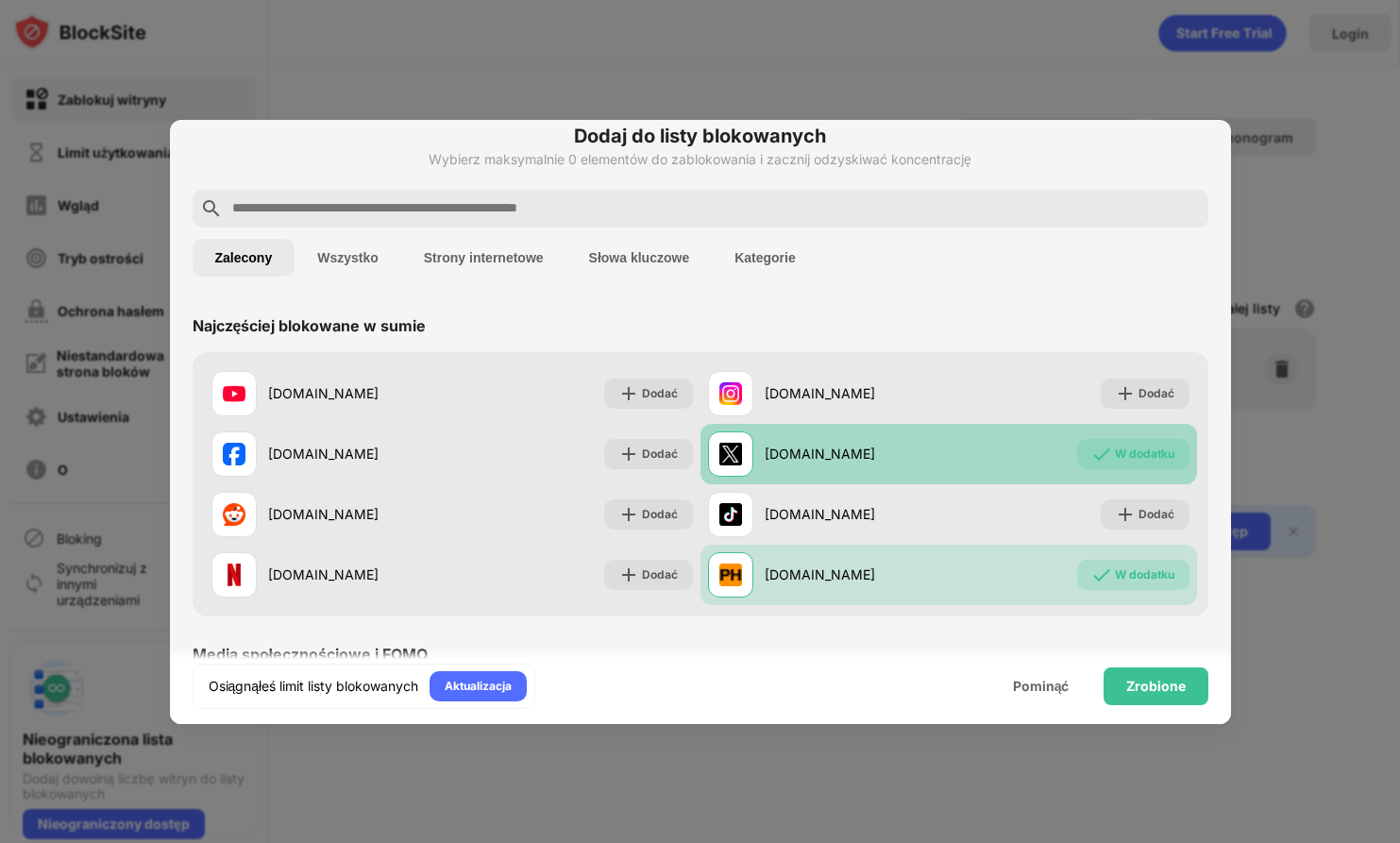 scroll, scrollTop: 0, scrollLeft: 0, axis: both 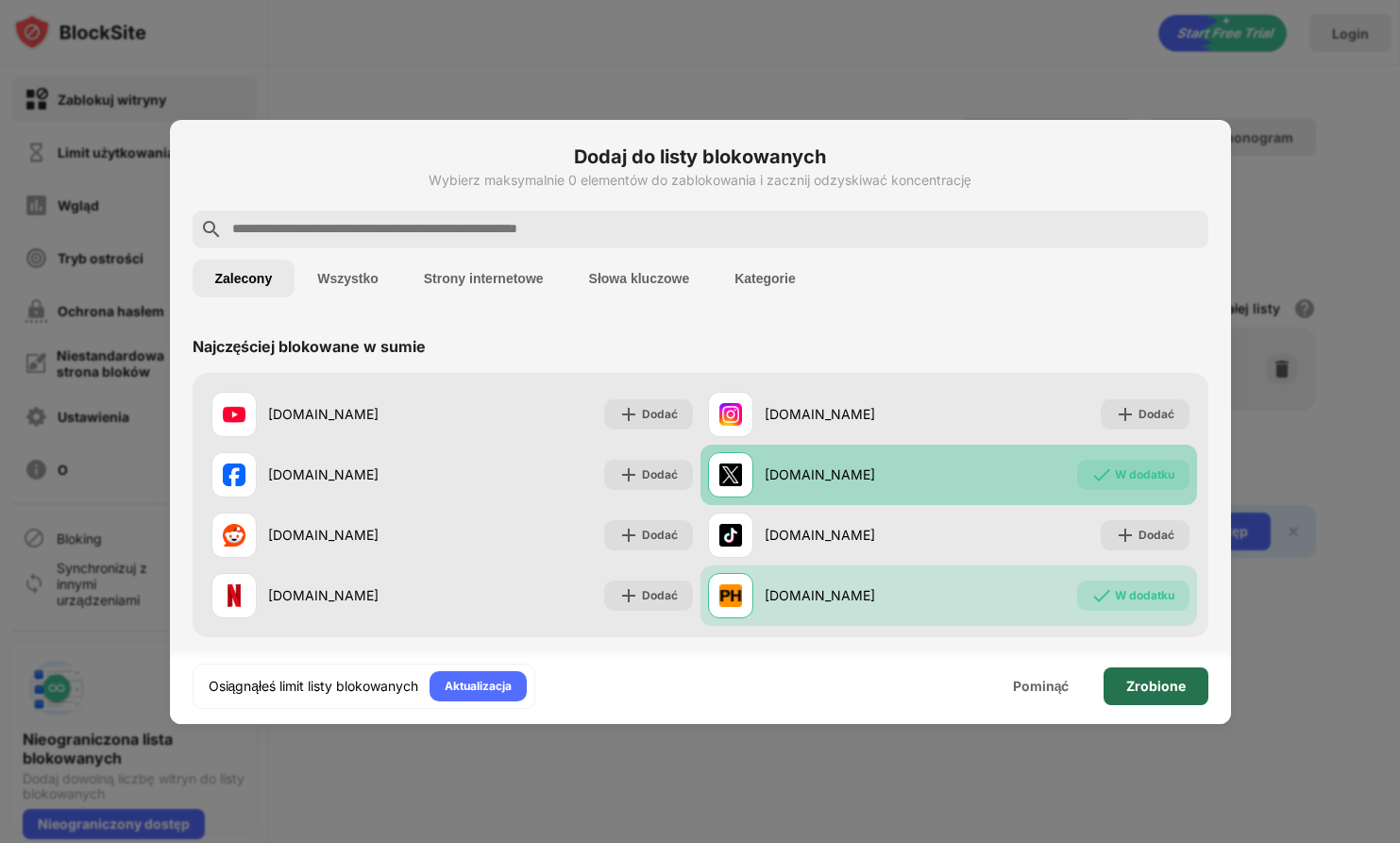 click on "Zrobione" at bounding box center [1155, 685] 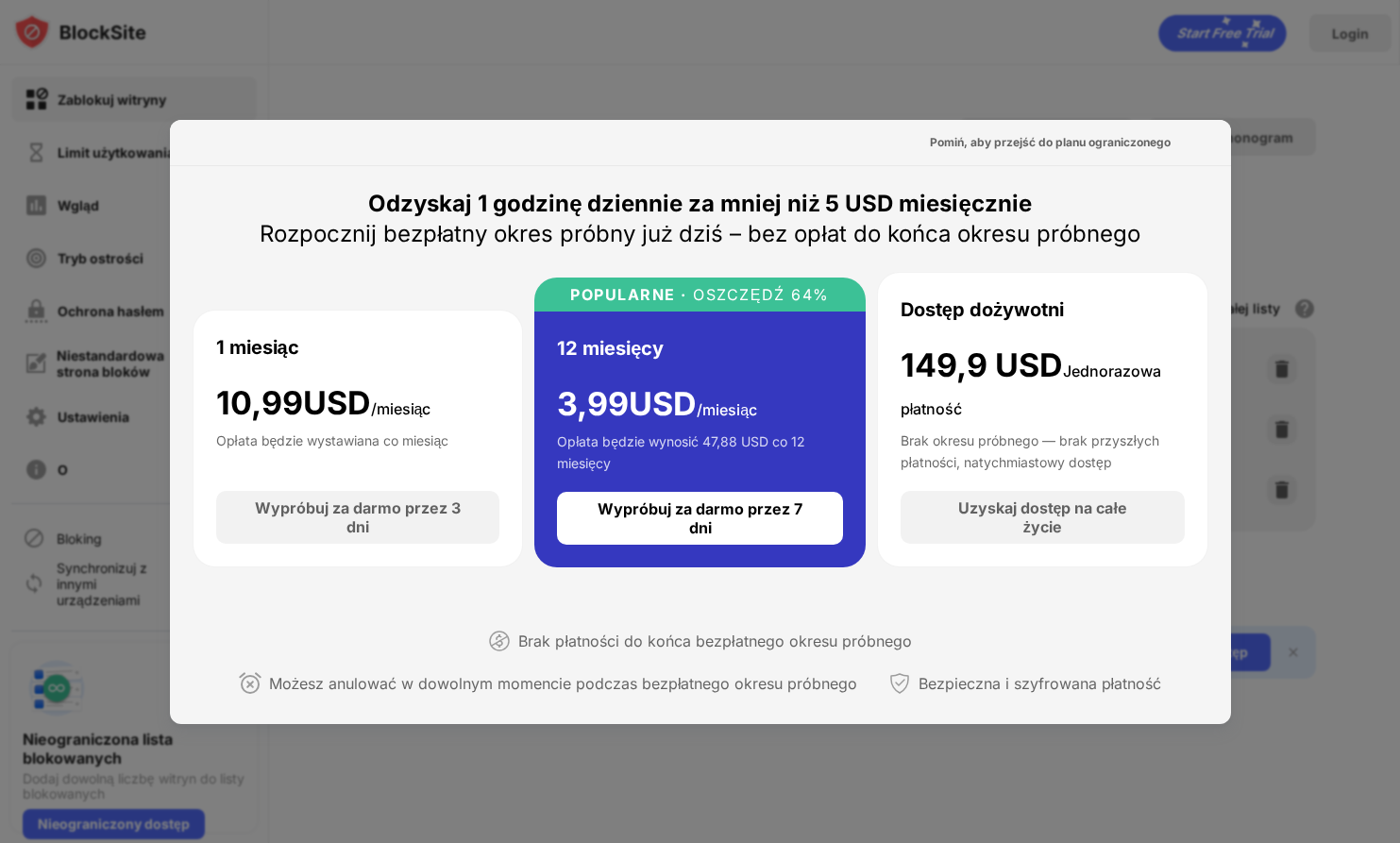 click on "Brak płatności do końca bezpłatnego okresu próbnego Możesz anulować w dowolnym momencie podczas bezpłatnego okresu próbnego Bezpieczna i szyfrowana płatność" at bounding box center (700, 659) 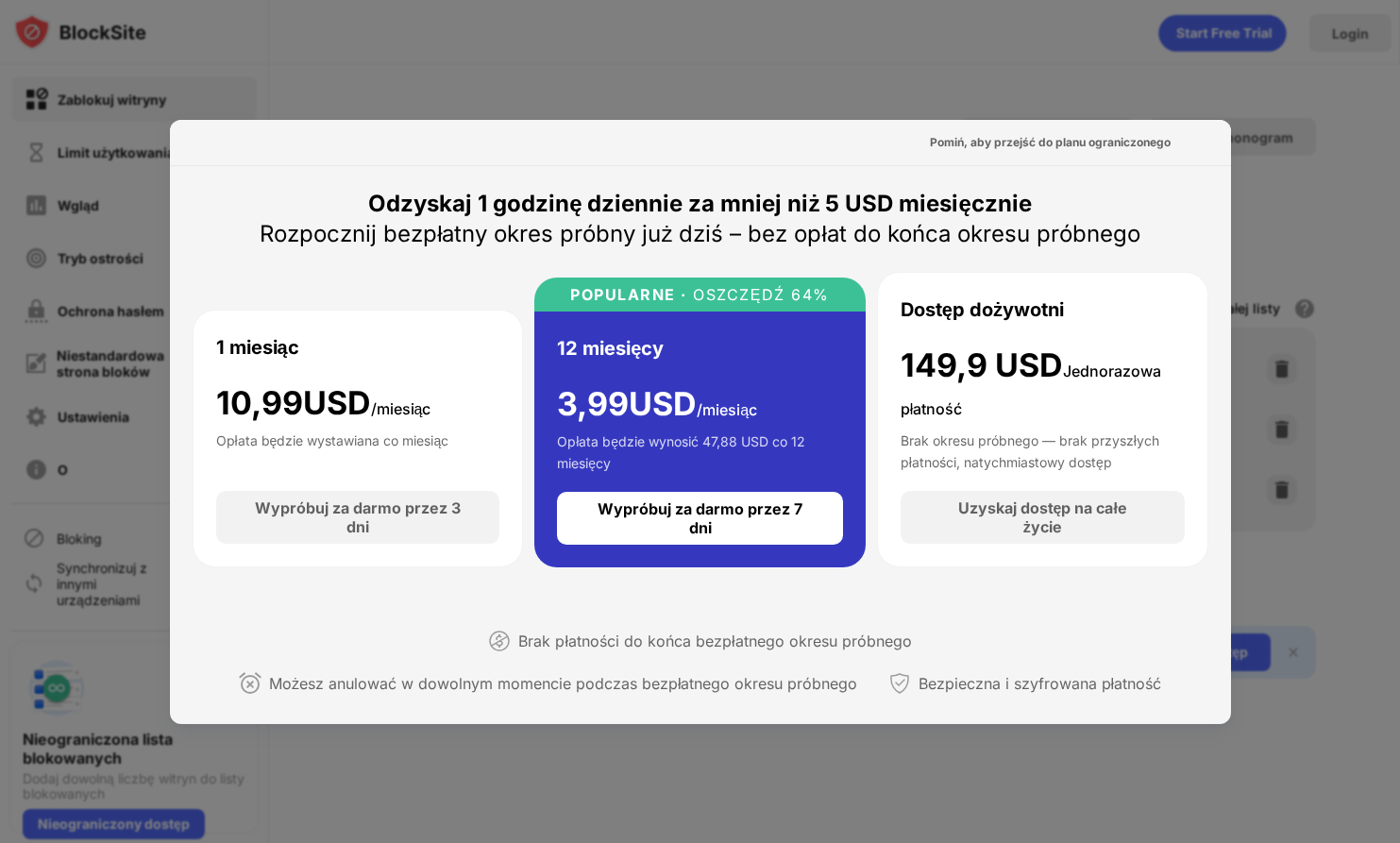 click on "Brak płatności do końca bezpłatnego okresu próbnego" at bounding box center [715, 641] 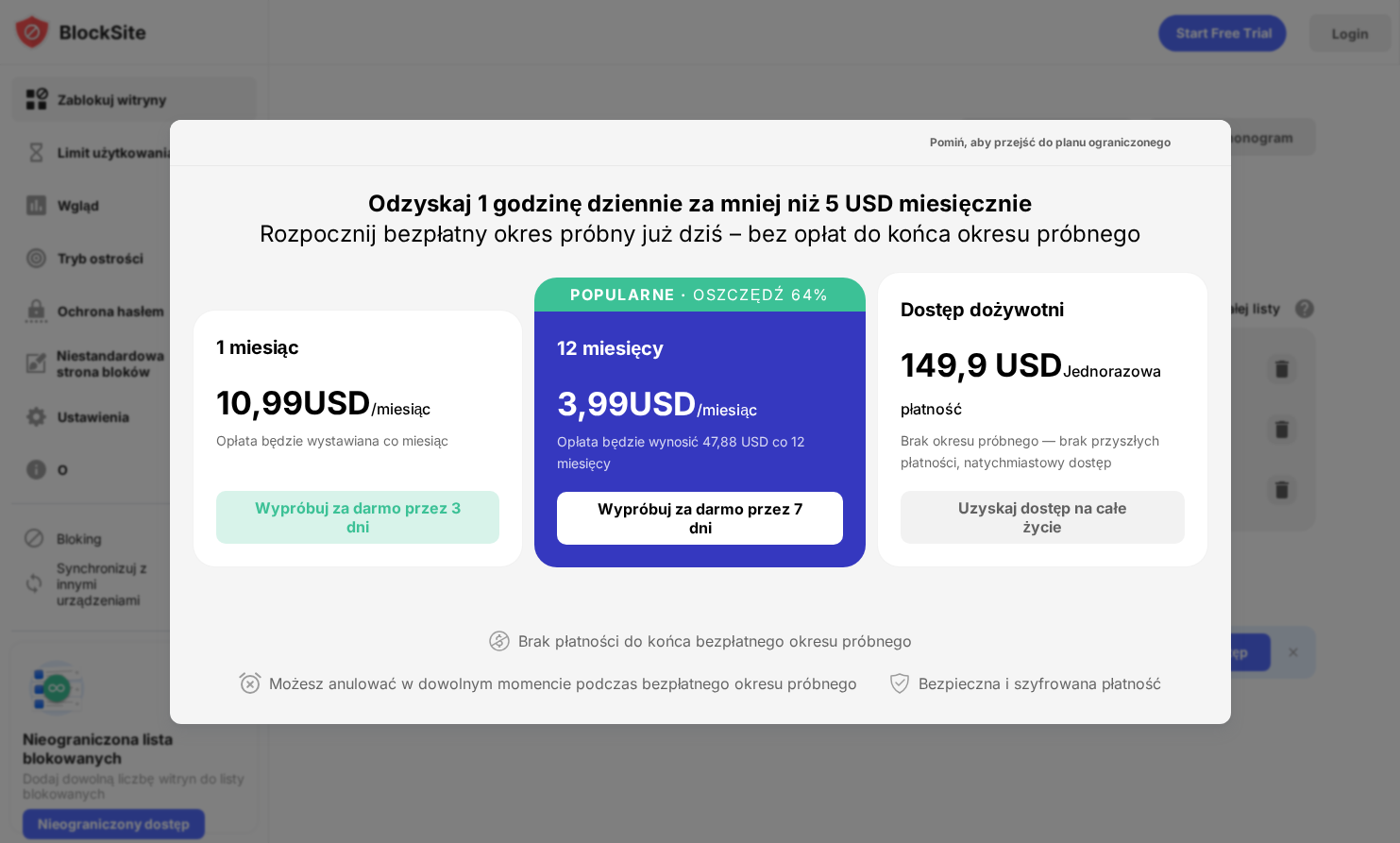 drag, startPoint x: 465, startPoint y: 529, endPoint x: 466, endPoint y: 543, distance: 14.035669 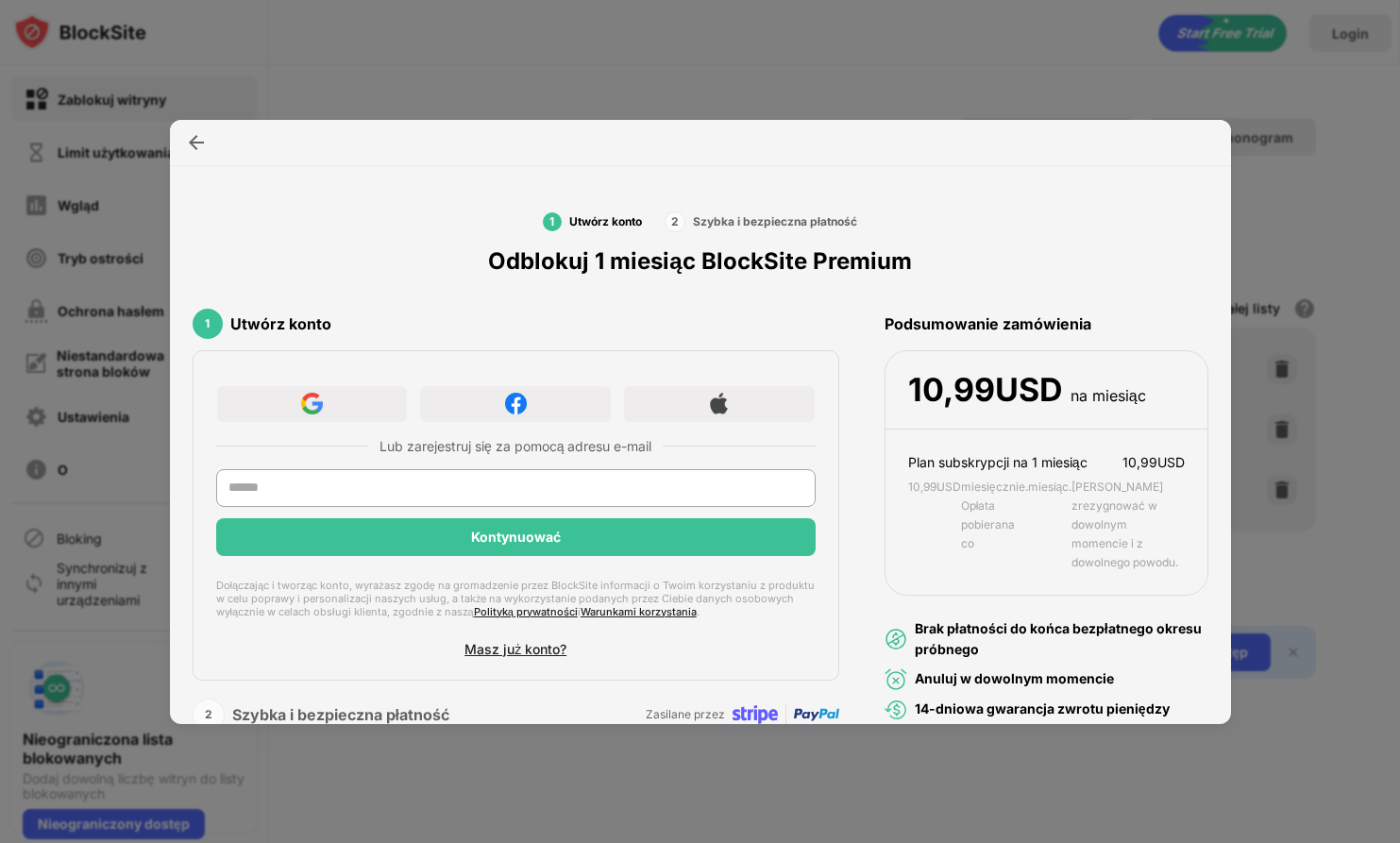 click at bounding box center [700, 421] 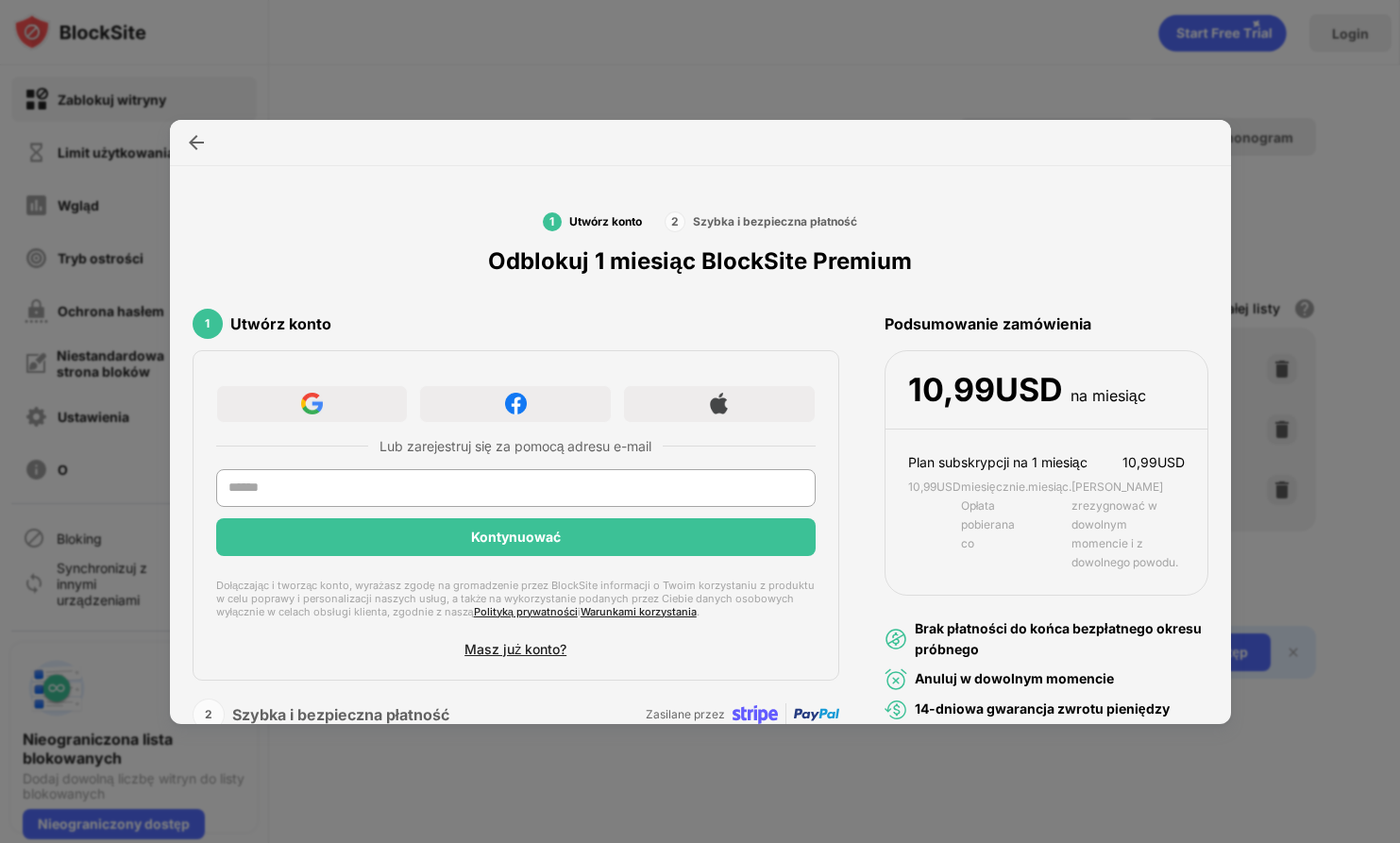 click at bounding box center [700, 421] 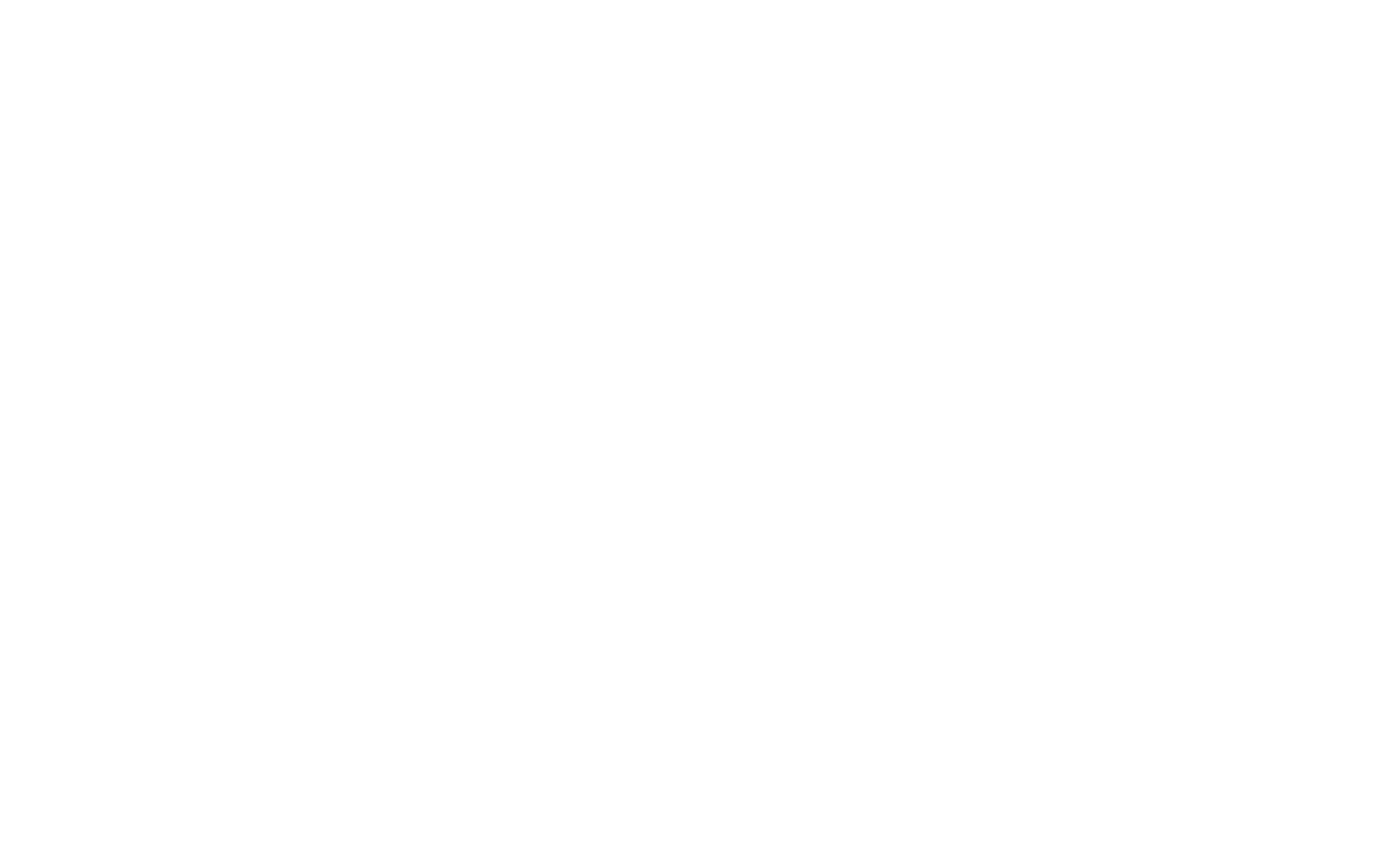 scroll, scrollTop: 0, scrollLeft: 0, axis: both 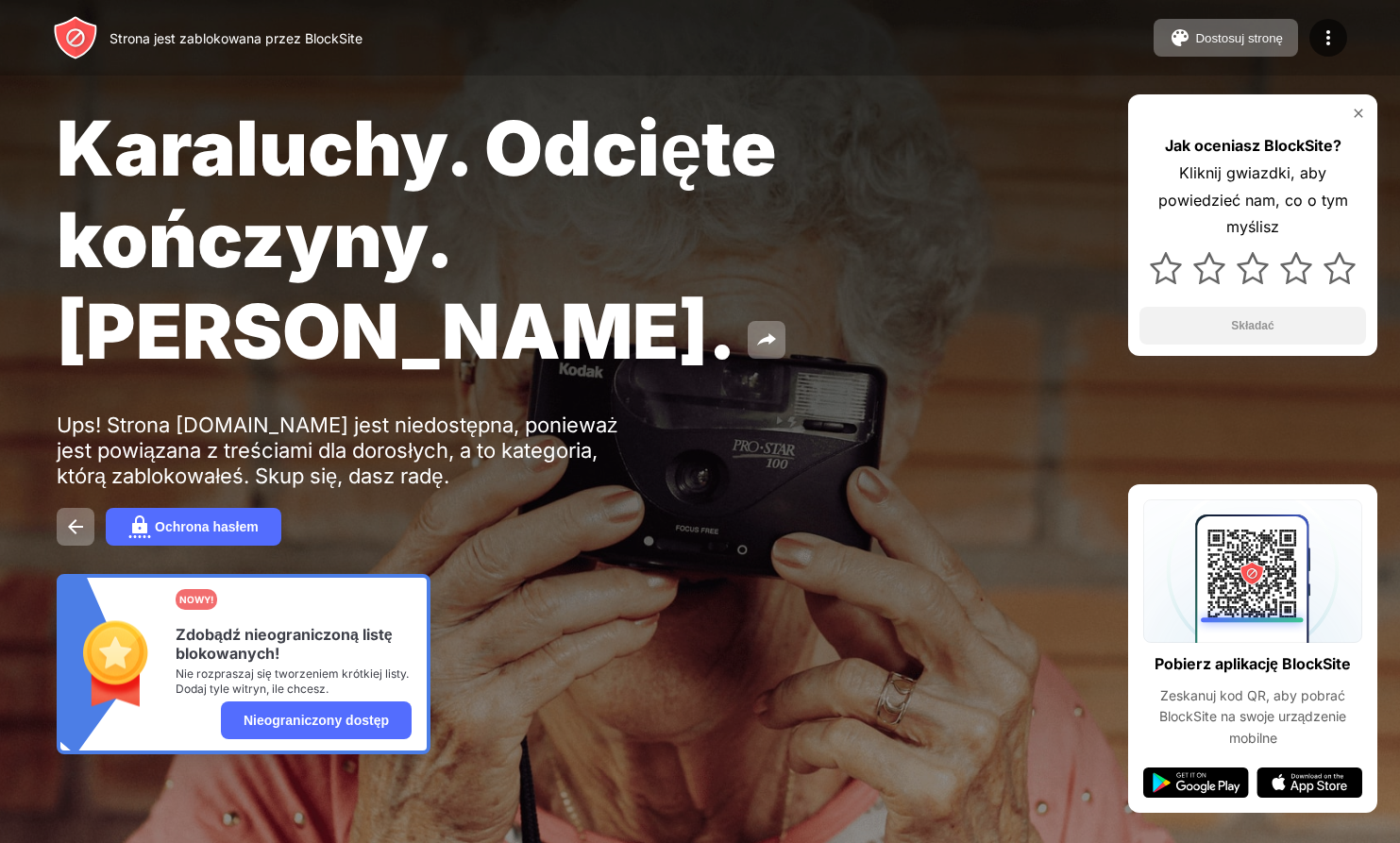 drag, startPoint x: 501, startPoint y: 181, endPoint x: 576, endPoint y: 245, distance: 98.59513 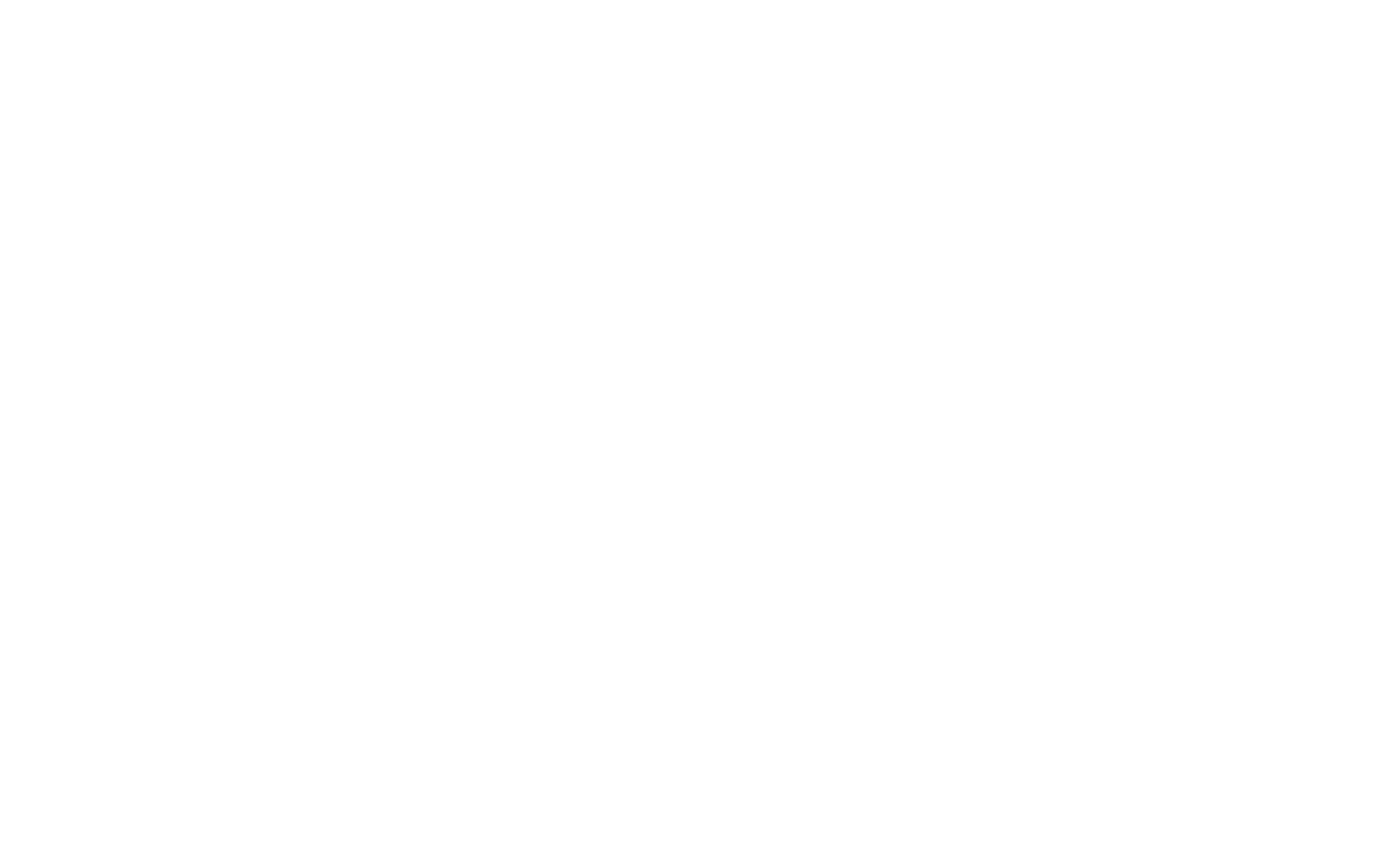 scroll, scrollTop: 0, scrollLeft: 0, axis: both 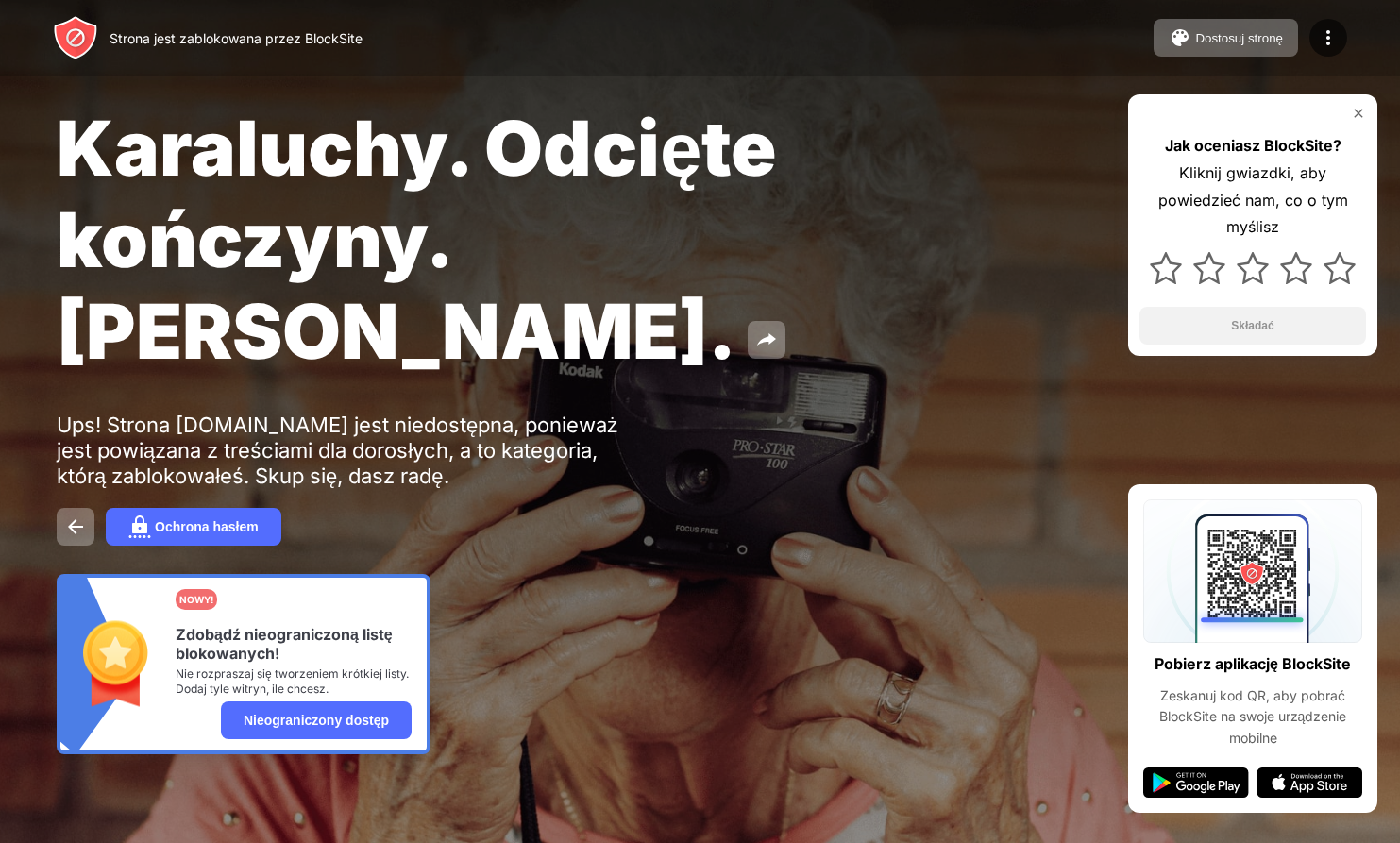 click on "Karaluchy. Odcięte kończyny. John Goodman." at bounding box center (571, 239) 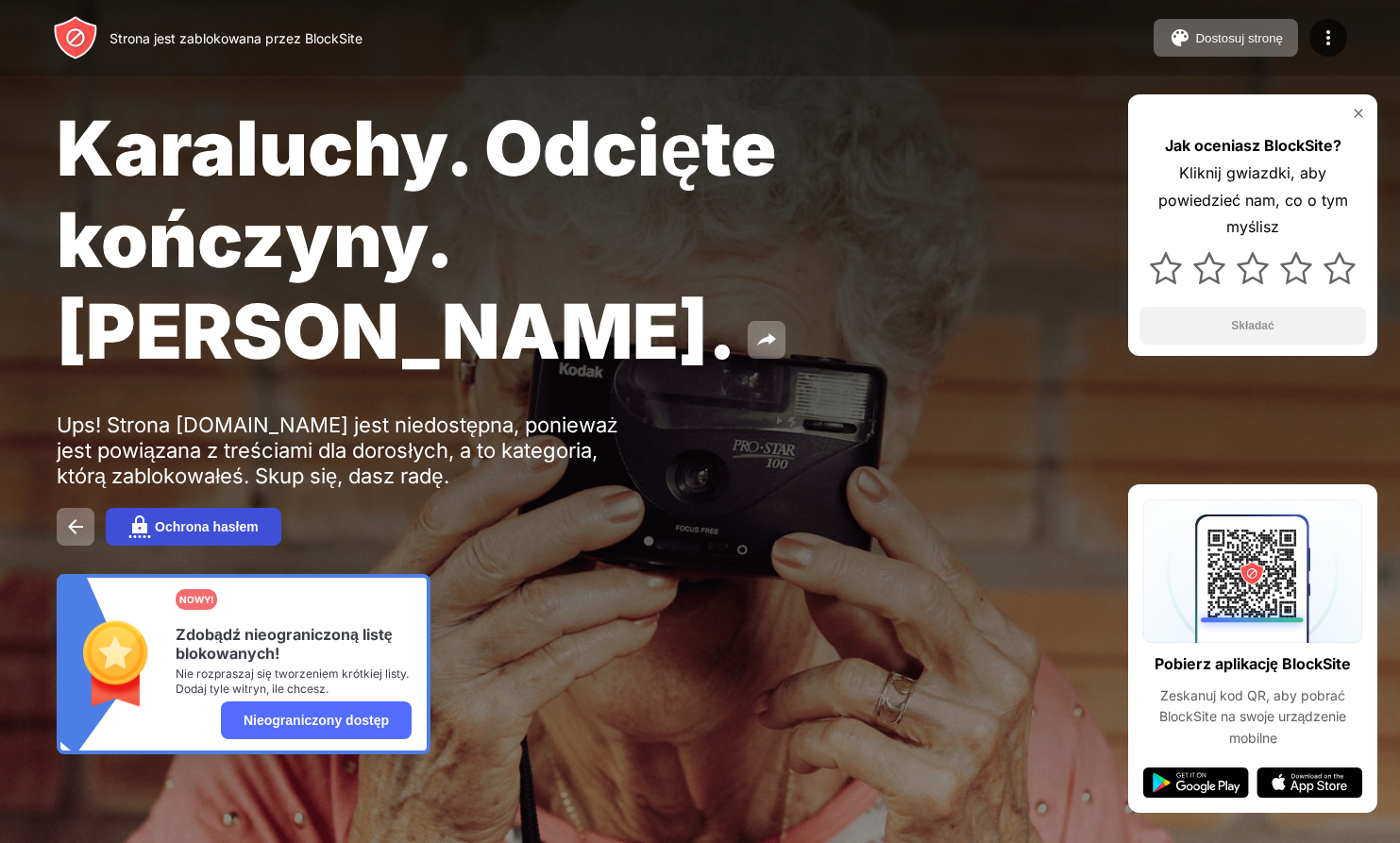 click on "Ochrona hasłem" at bounding box center (207, 527) 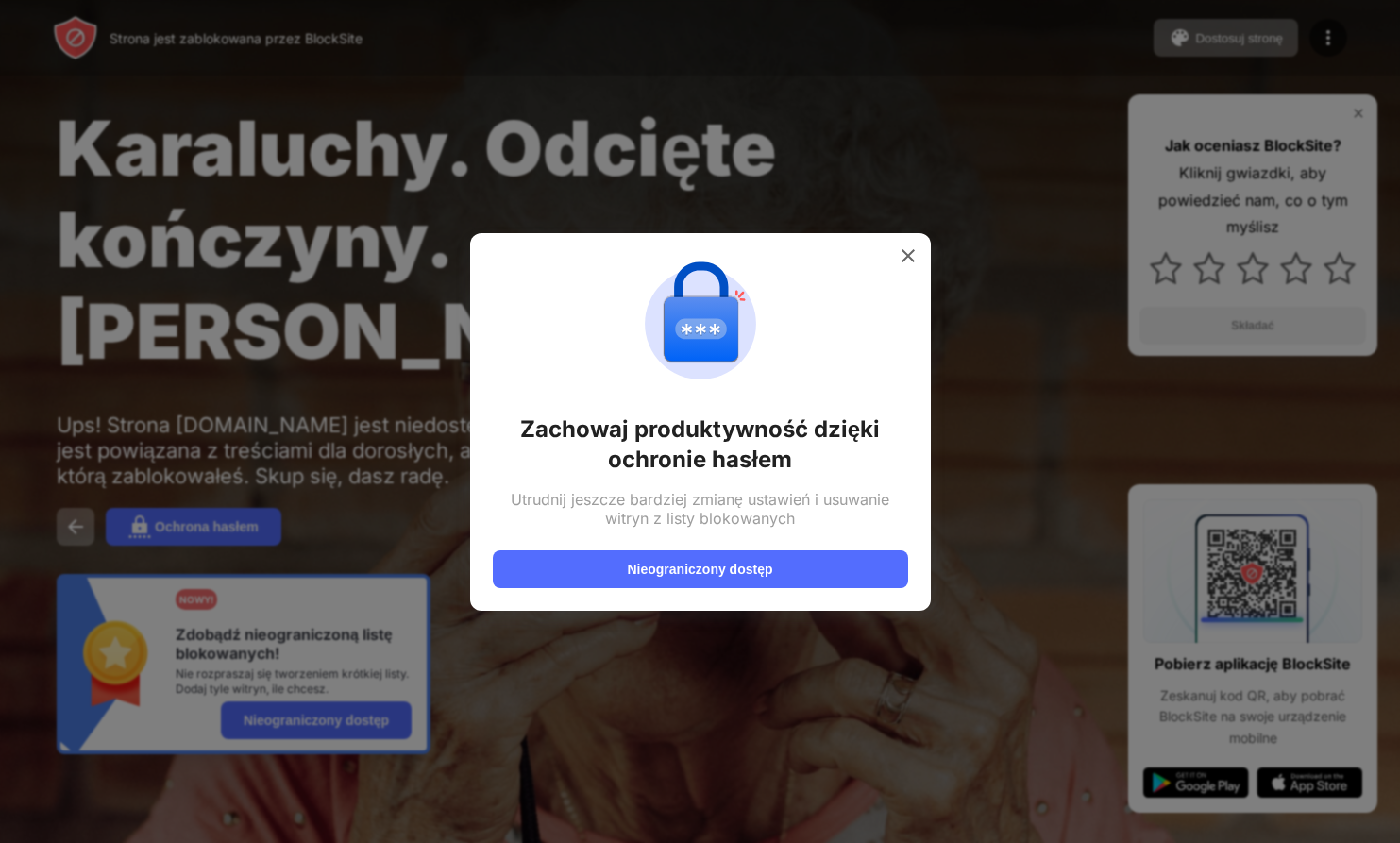 drag, startPoint x: 724, startPoint y: 424, endPoint x: 724, endPoint y: 478, distance: 54 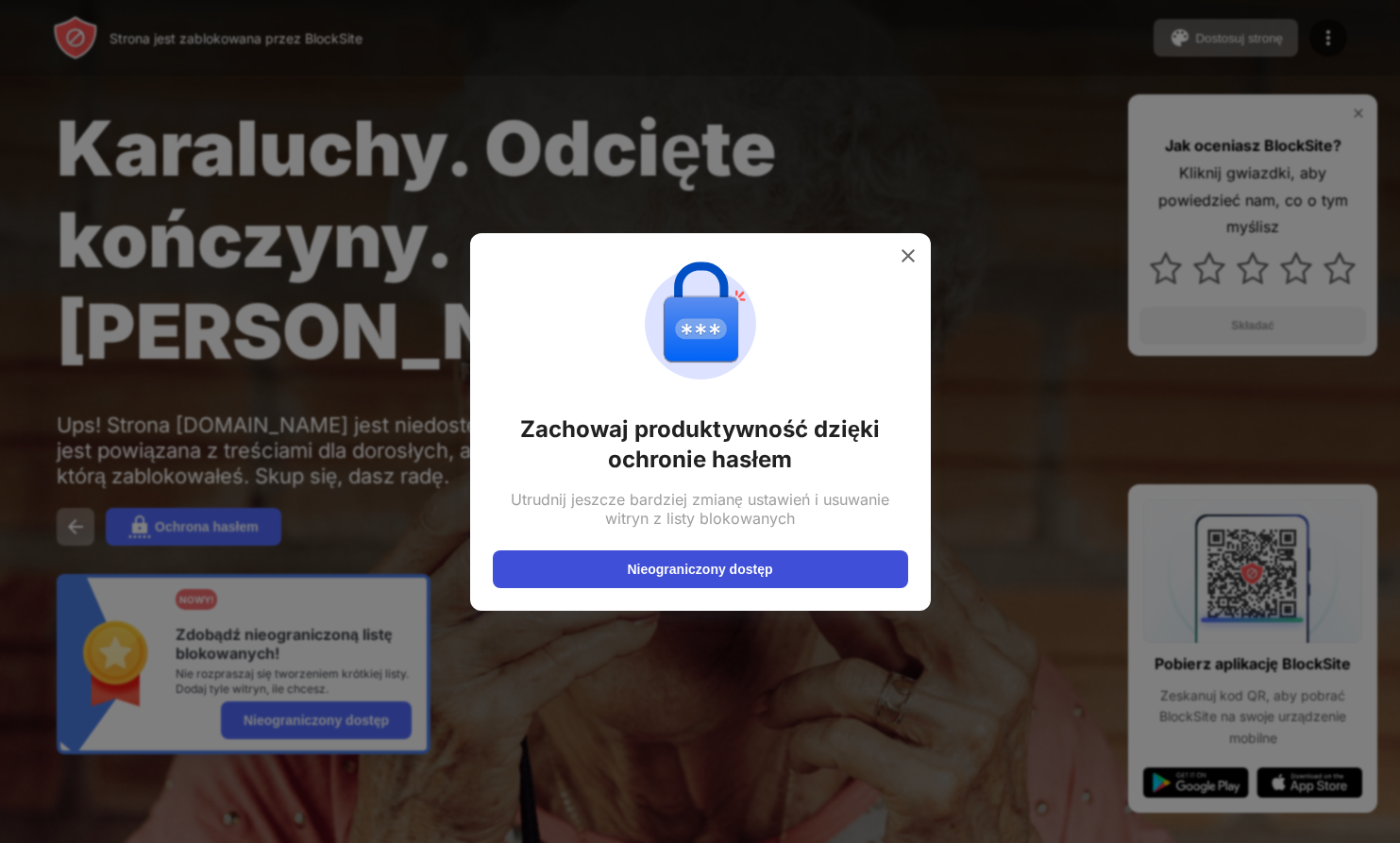 click on "Nieograniczony dostęp" at bounding box center (700, 569) 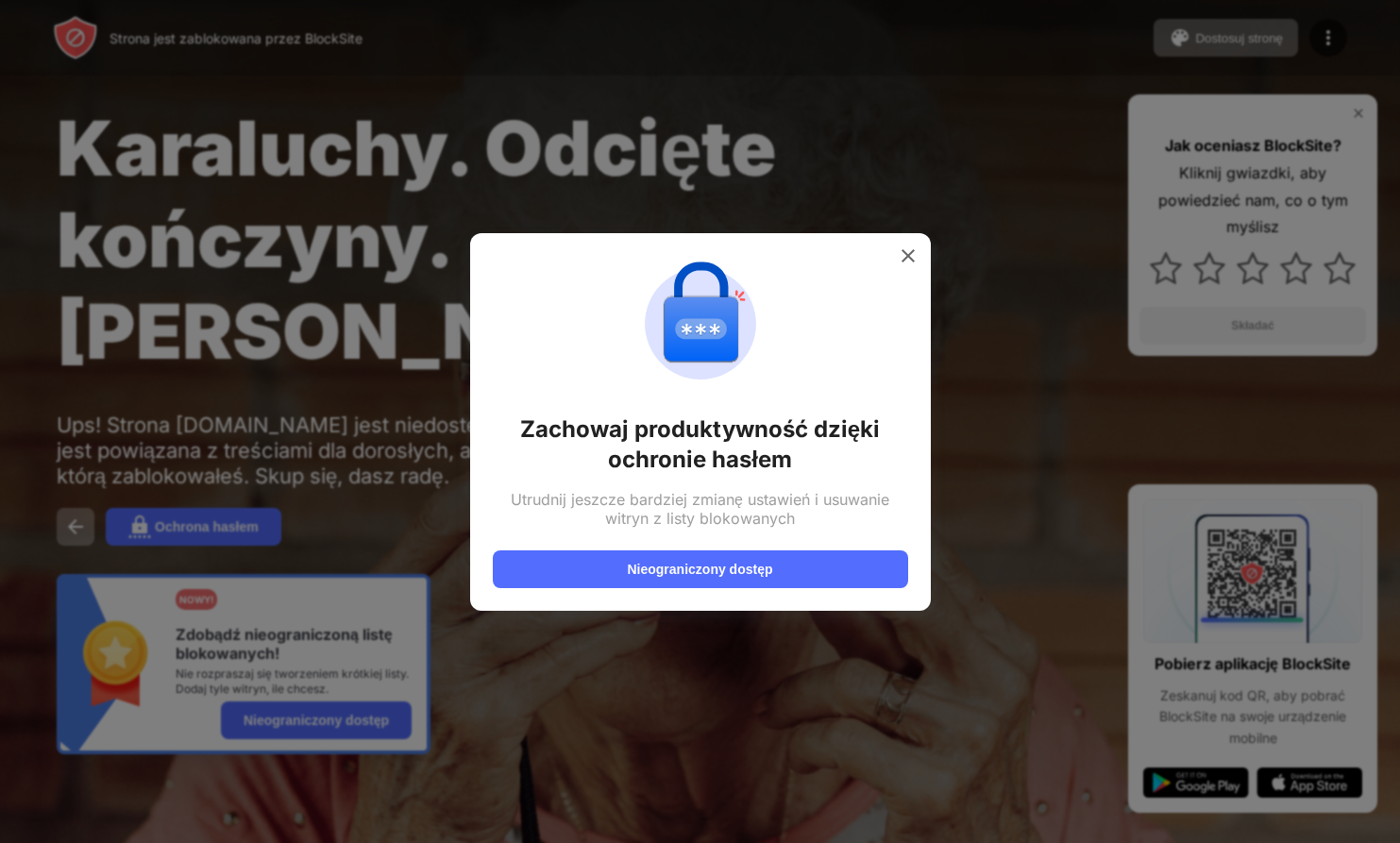 drag, startPoint x: 834, startPoint y: 0, endPoint x: 1070, endPoint y: -100, distance: 256.31231 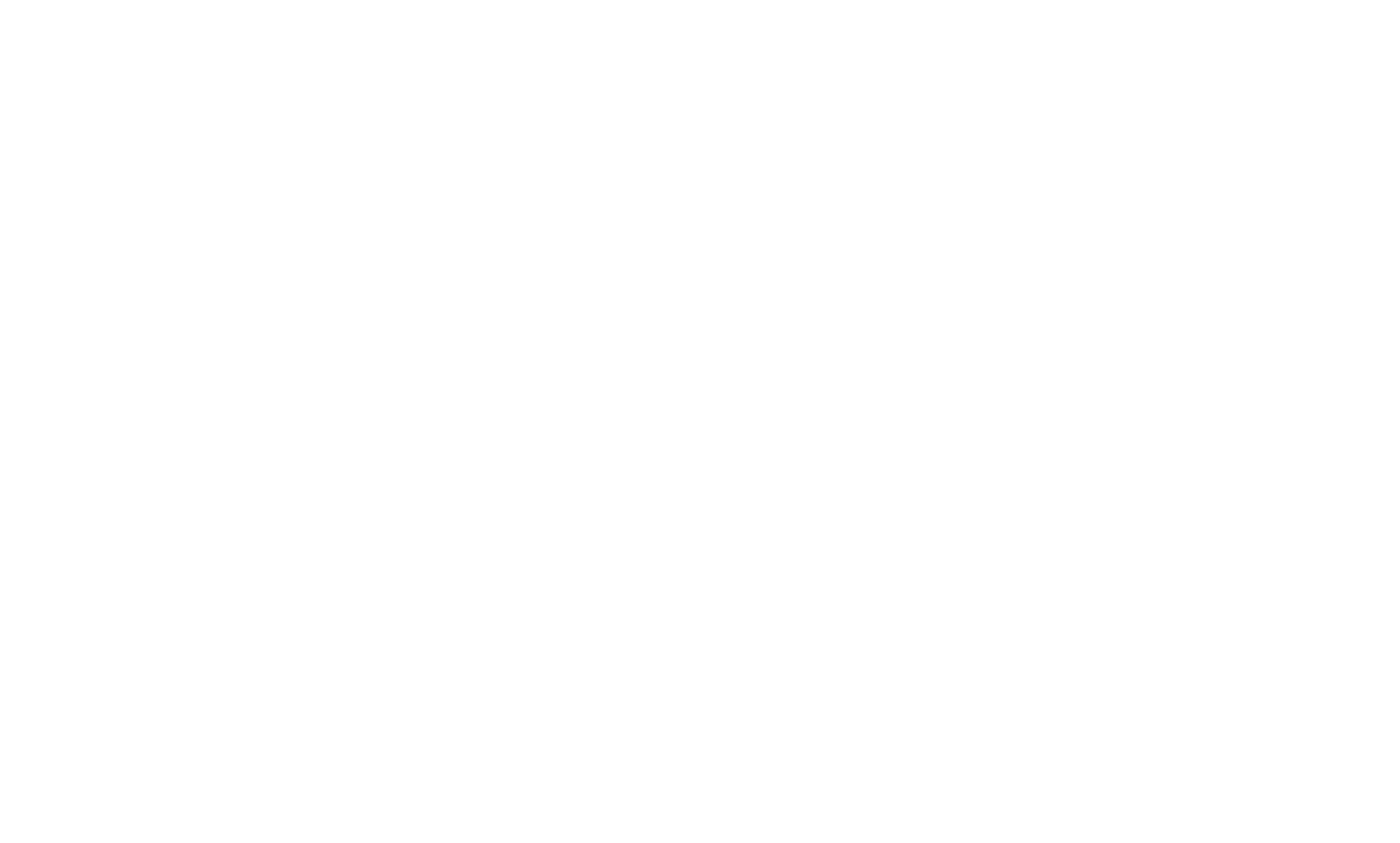 scroll, scrollTop: 0, scrollLeft: 0, axis: both 